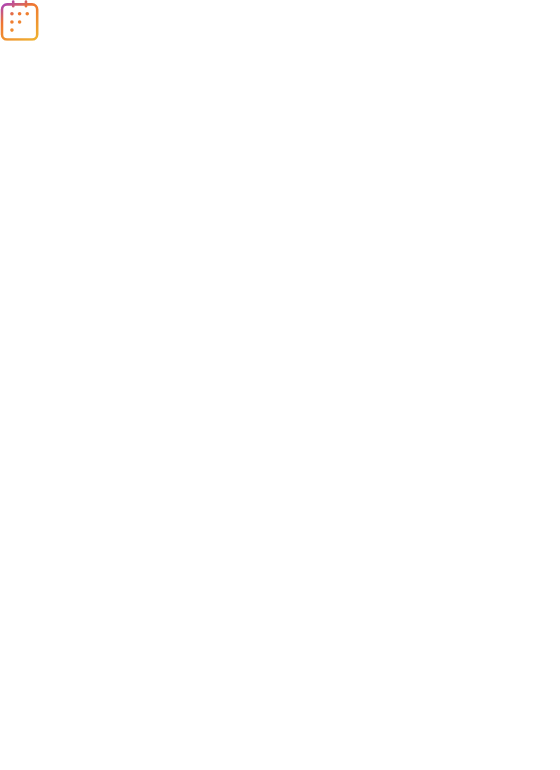 scroll, scrollTop: 0, scrollLeft: 0, axis: both 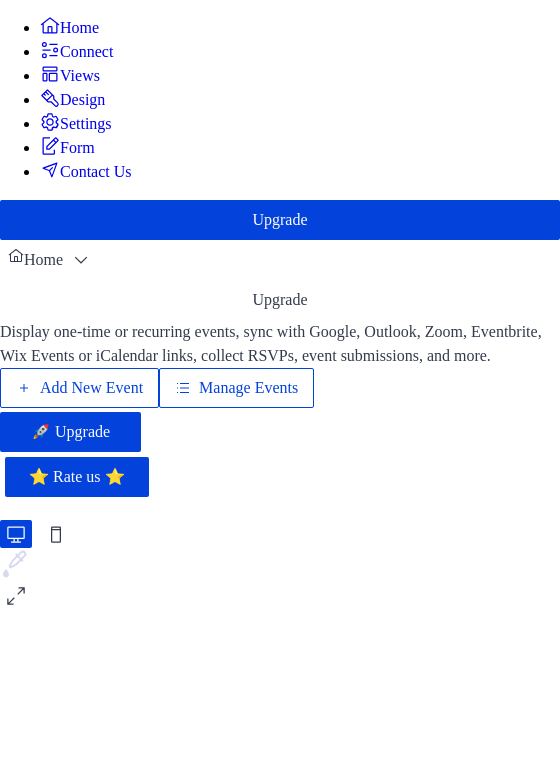 click on "Manage Events" at bounding box center (248, 388) 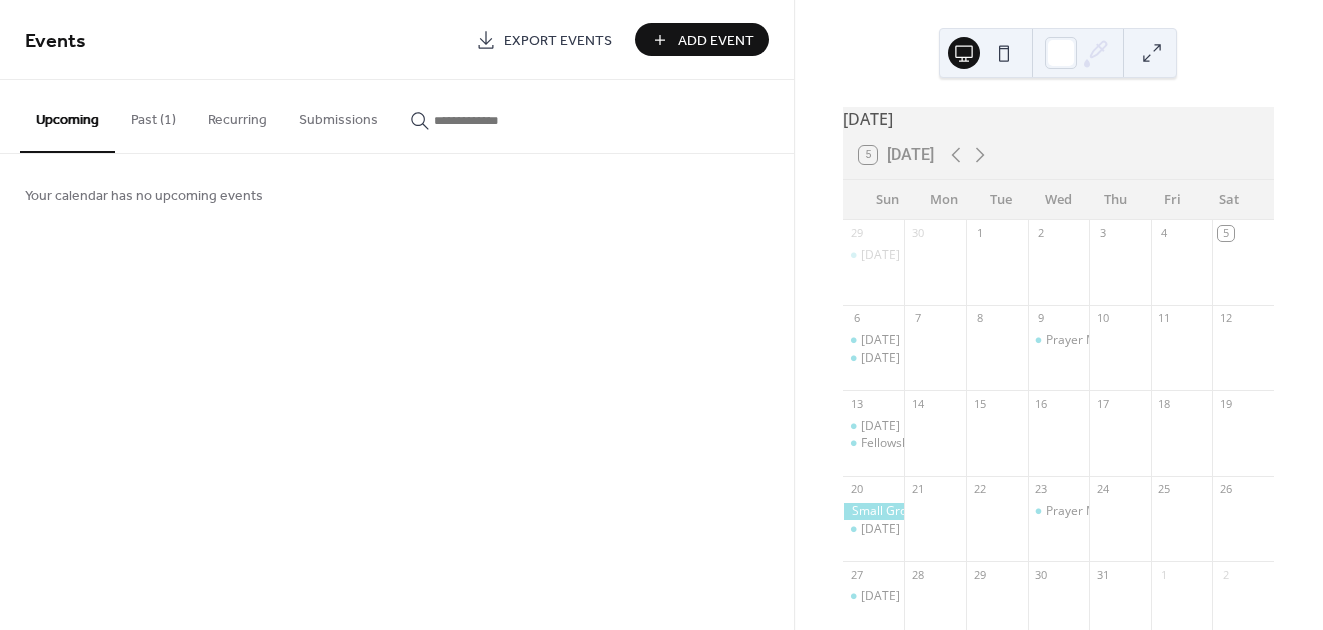 scroll, scrollTop: 0, scrollLeft: 0, axis: both 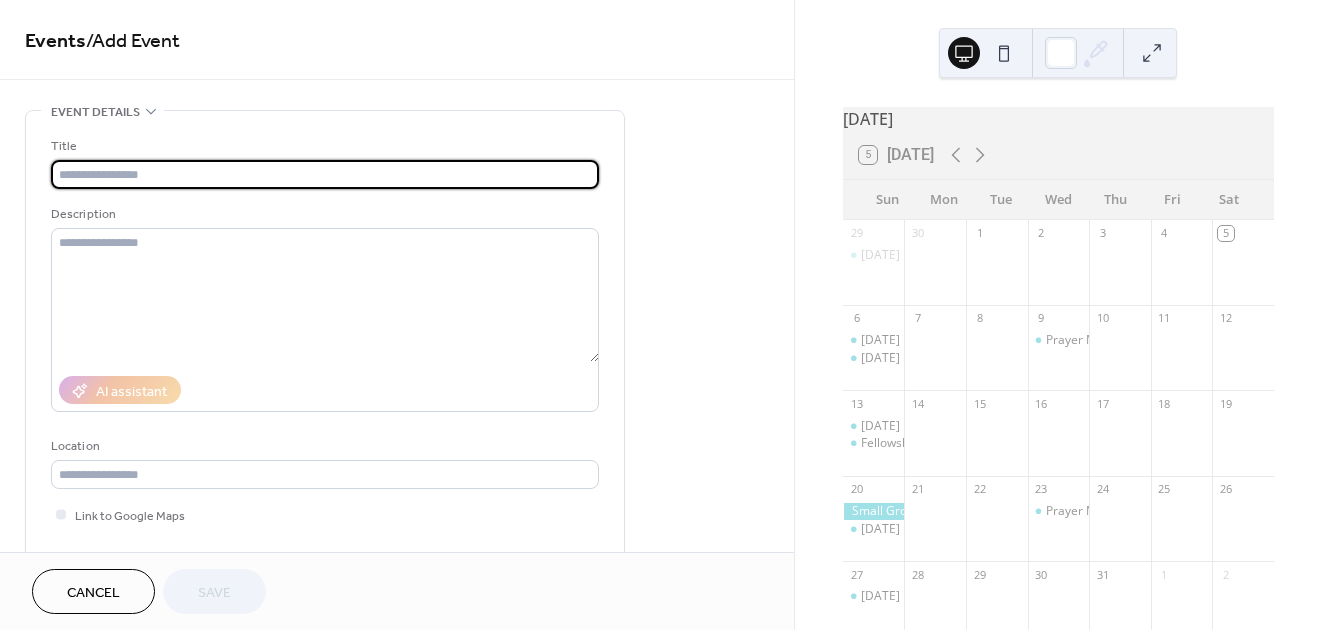 click at bounding box center (325, 174) 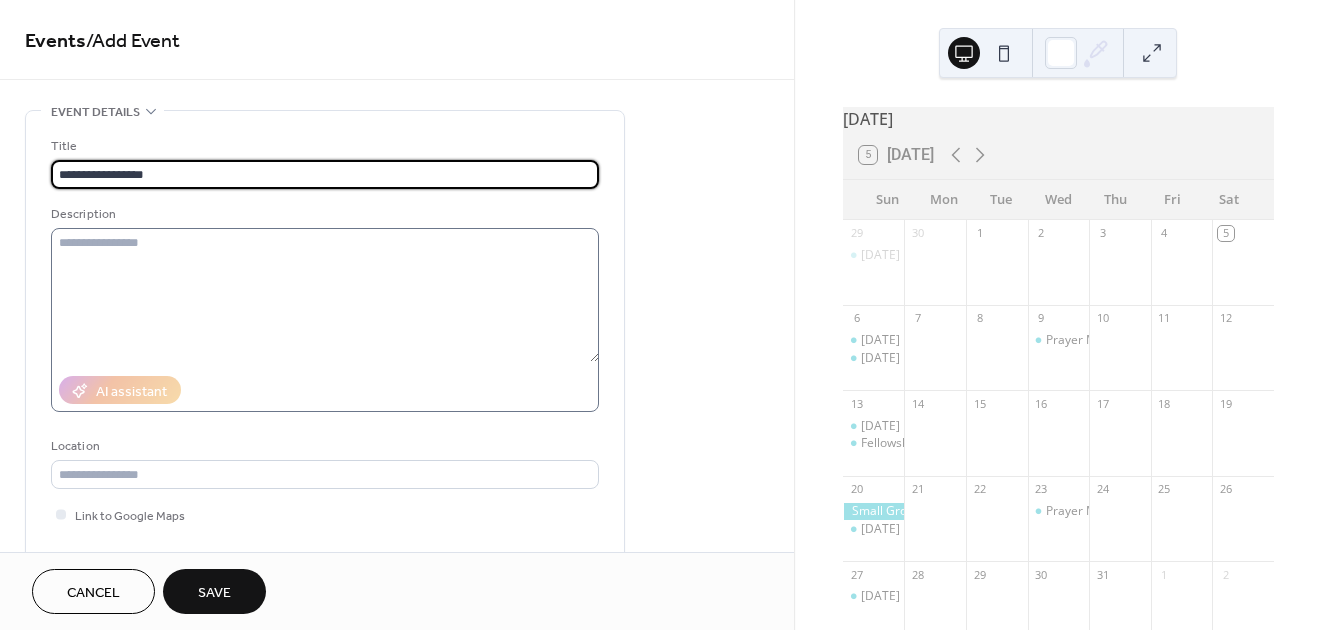 type on "**********" 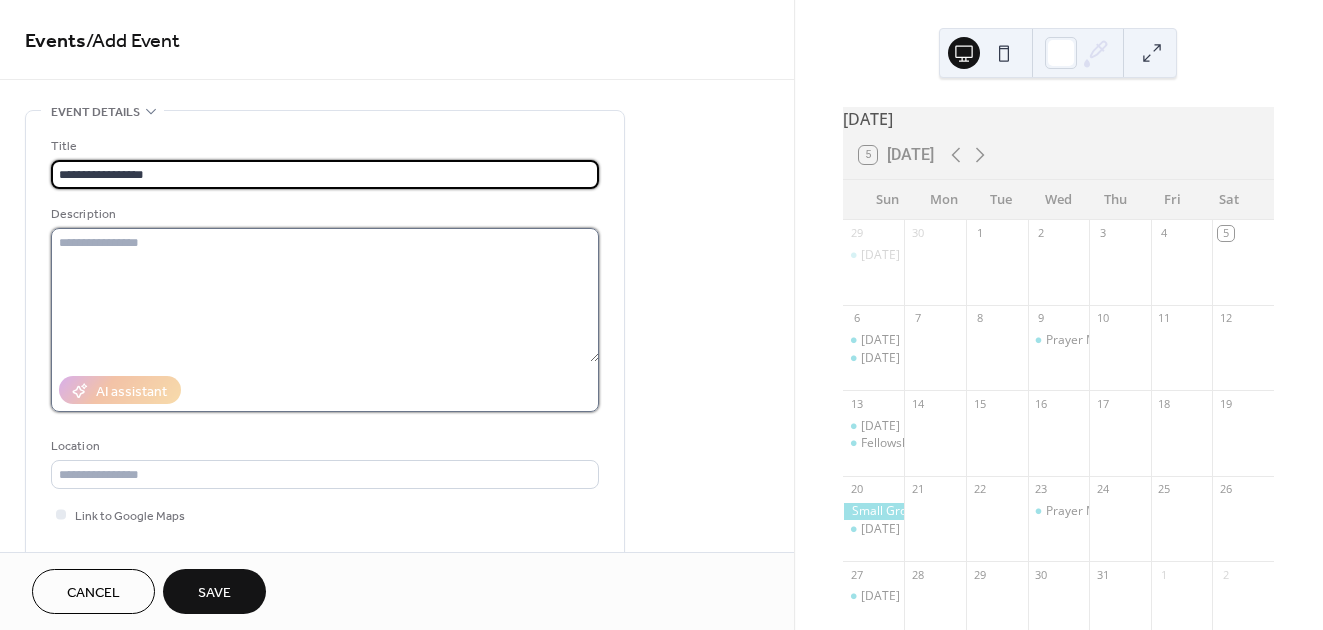 click at bounding box center (325, 295) 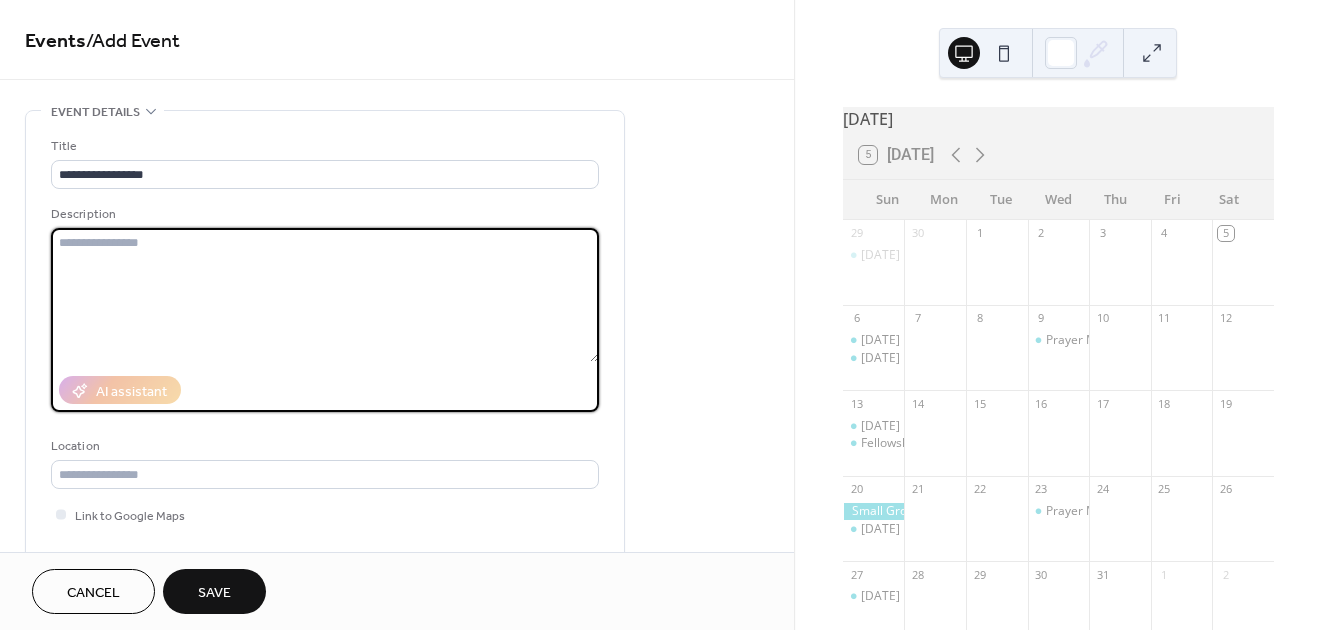 paste on "**********" 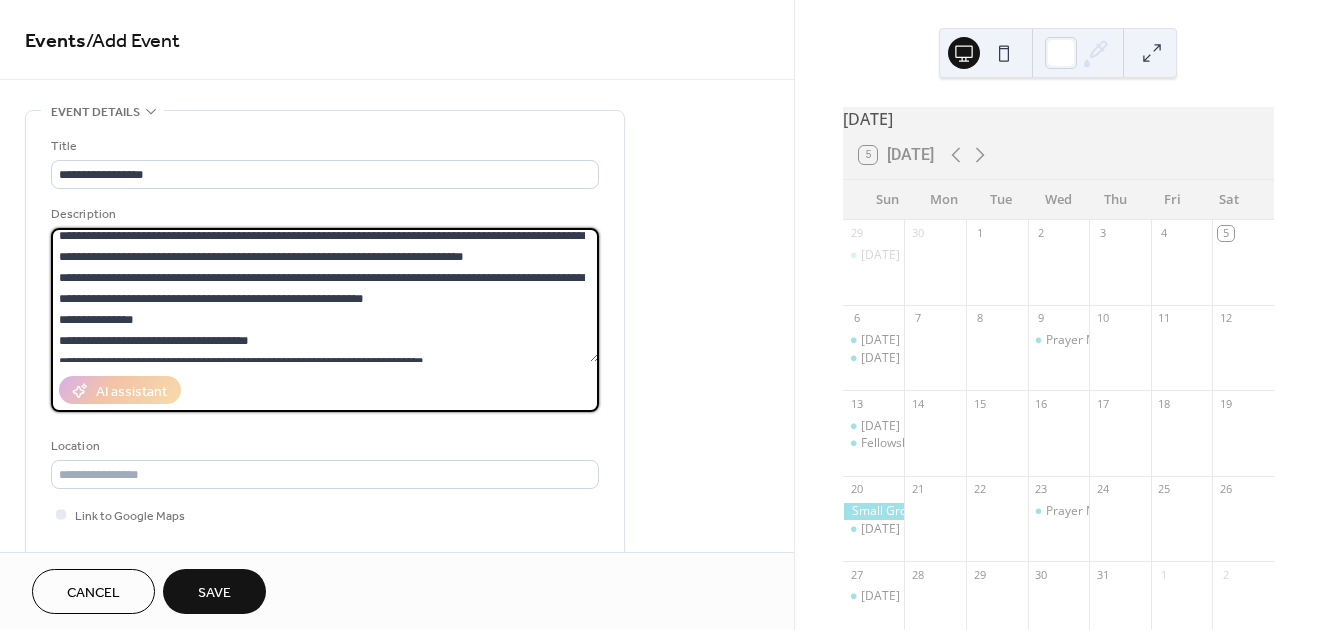 scroll, scrollTop: 22, scrollLeft: 0, axis: vertical 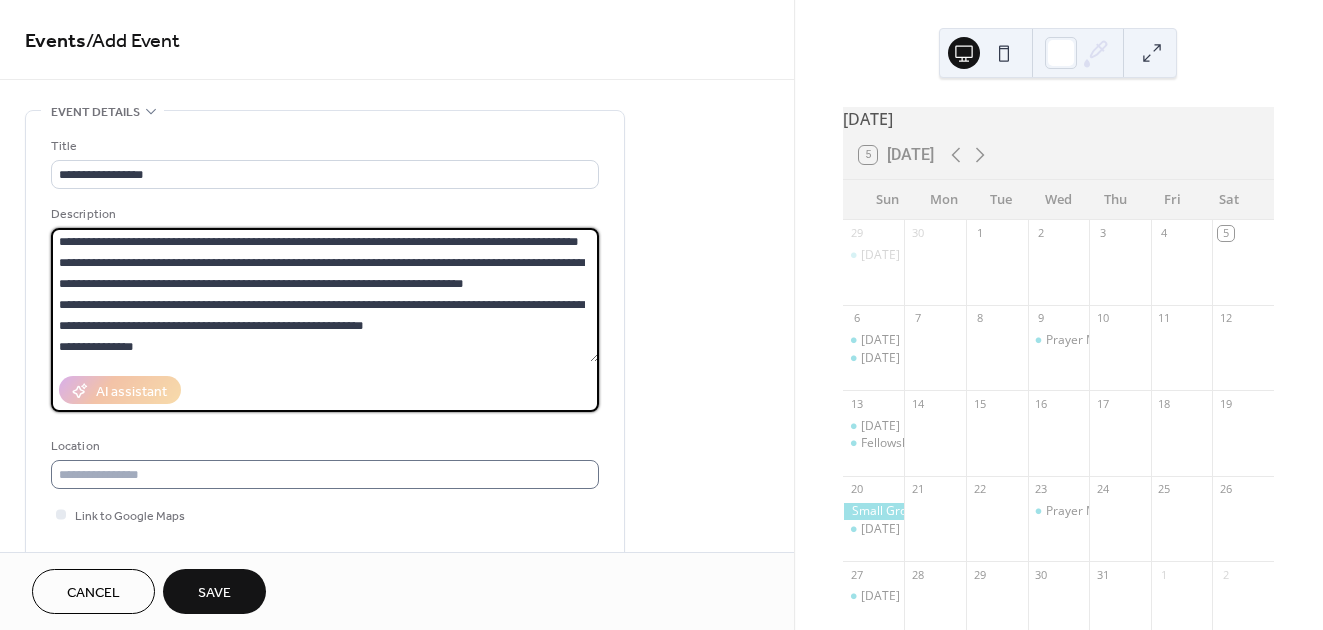 type on "**********" 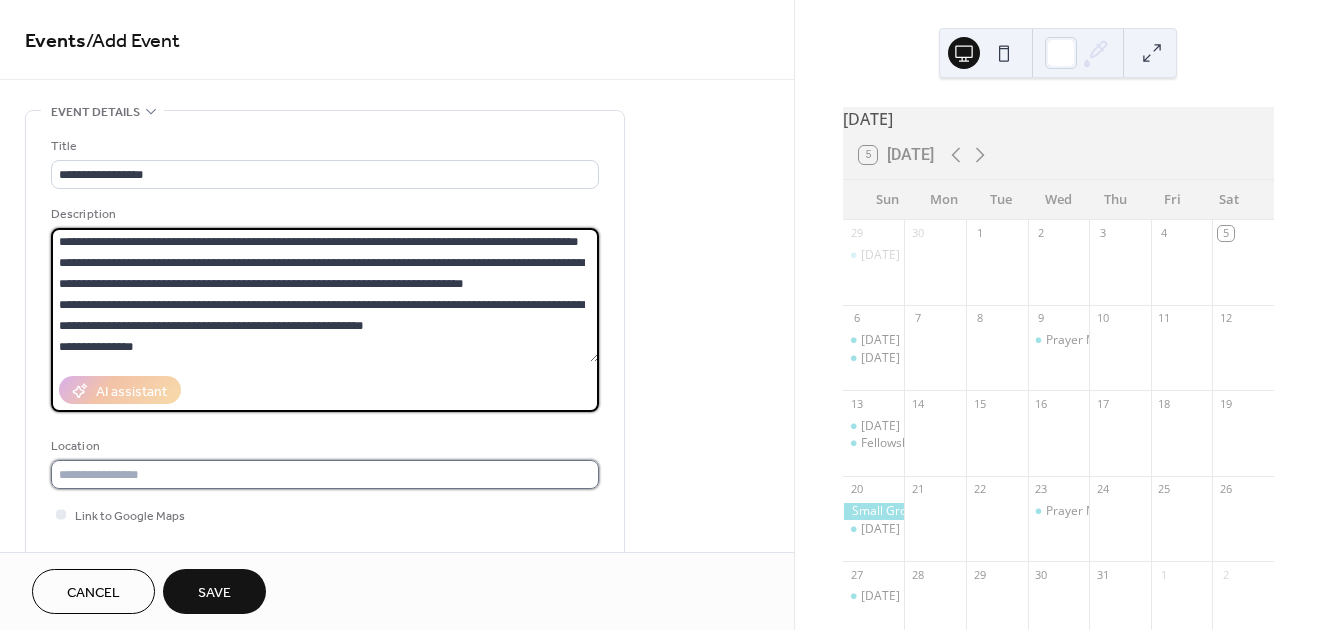 click at bounding box center [325, 474] 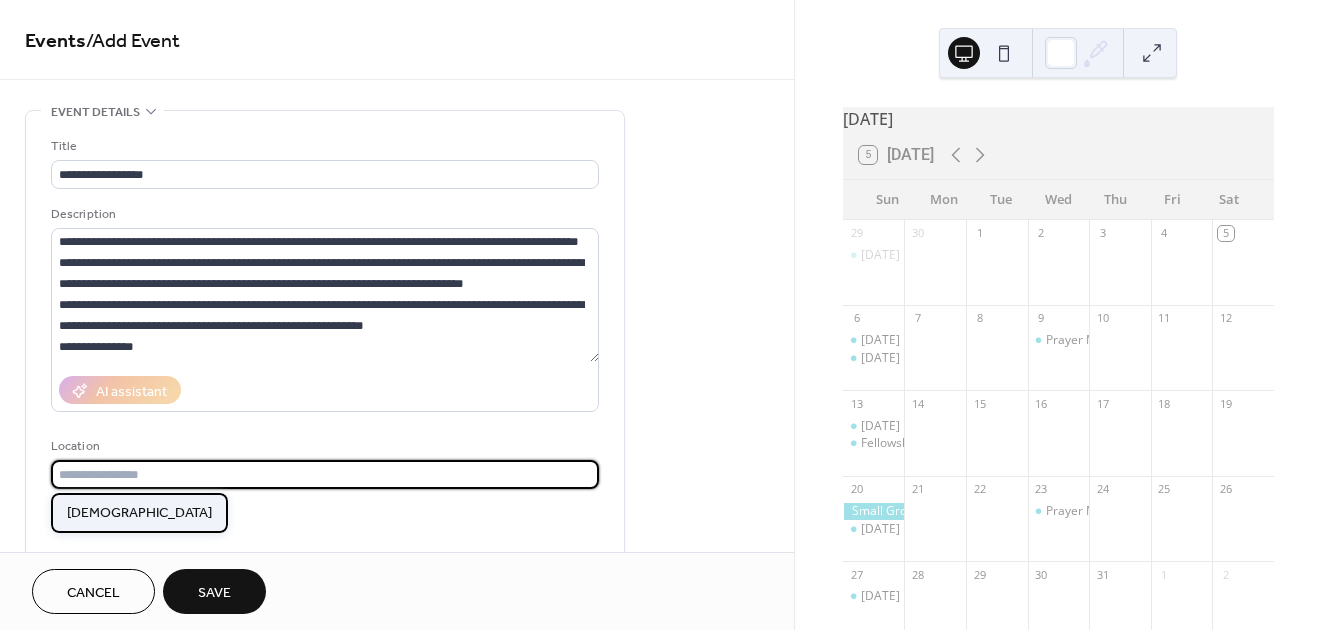 click on "Gospel Light Fellowship" at bounding box center (139, 513) 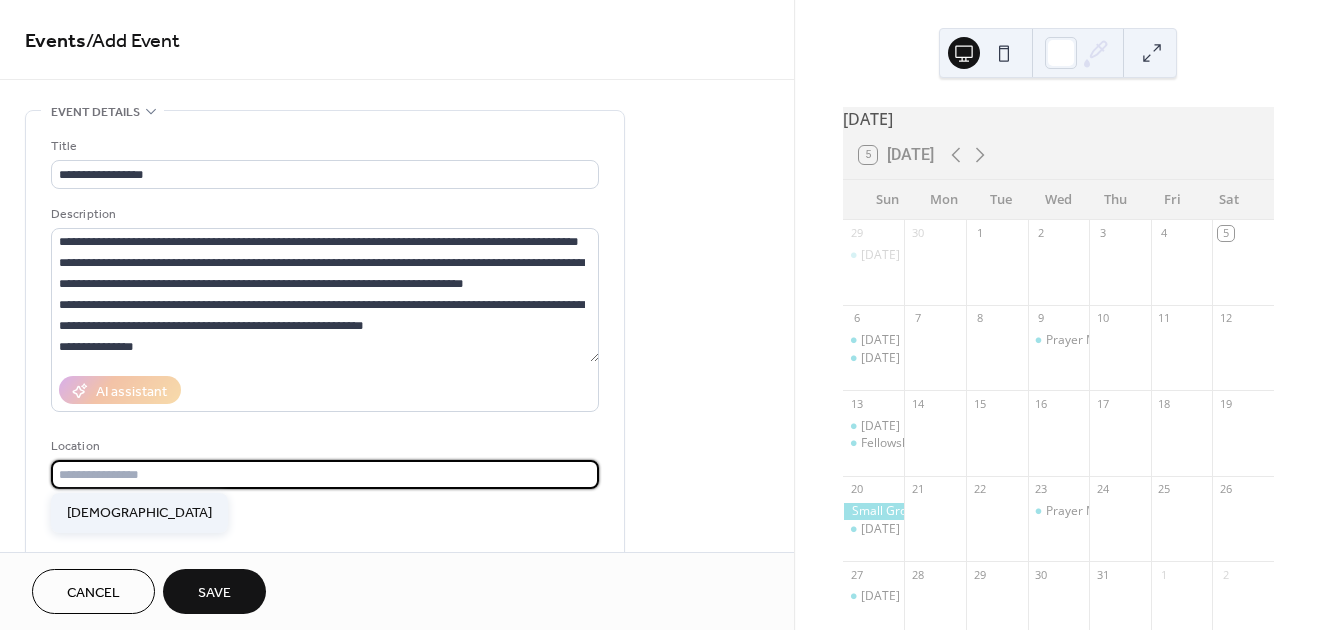 type on "**********" 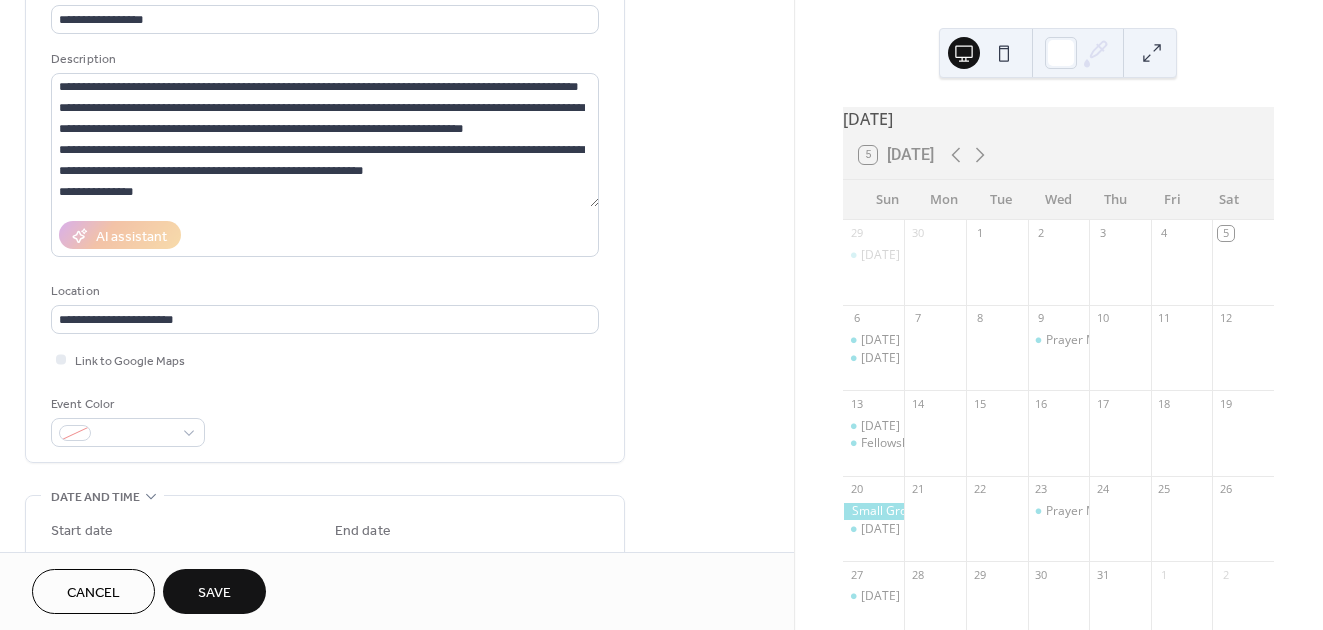 scroll, scrollTop: 160, scrollLeft: 0, axis: vertical 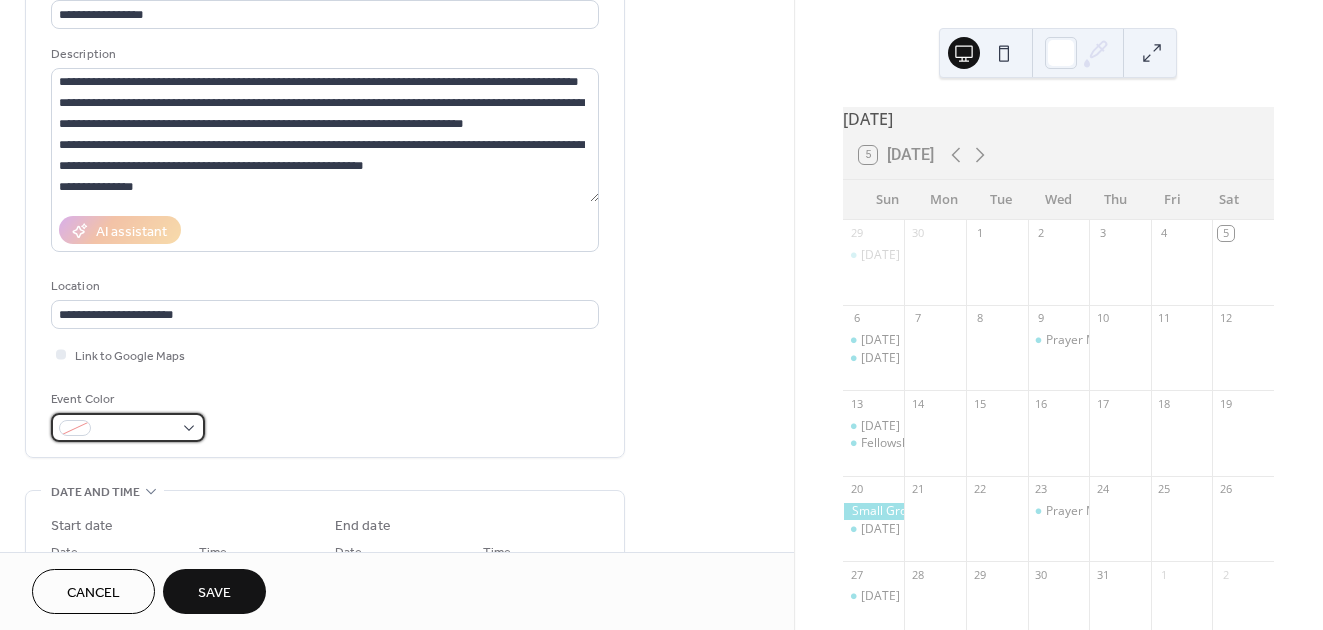 click at bounding box center (136, 429) 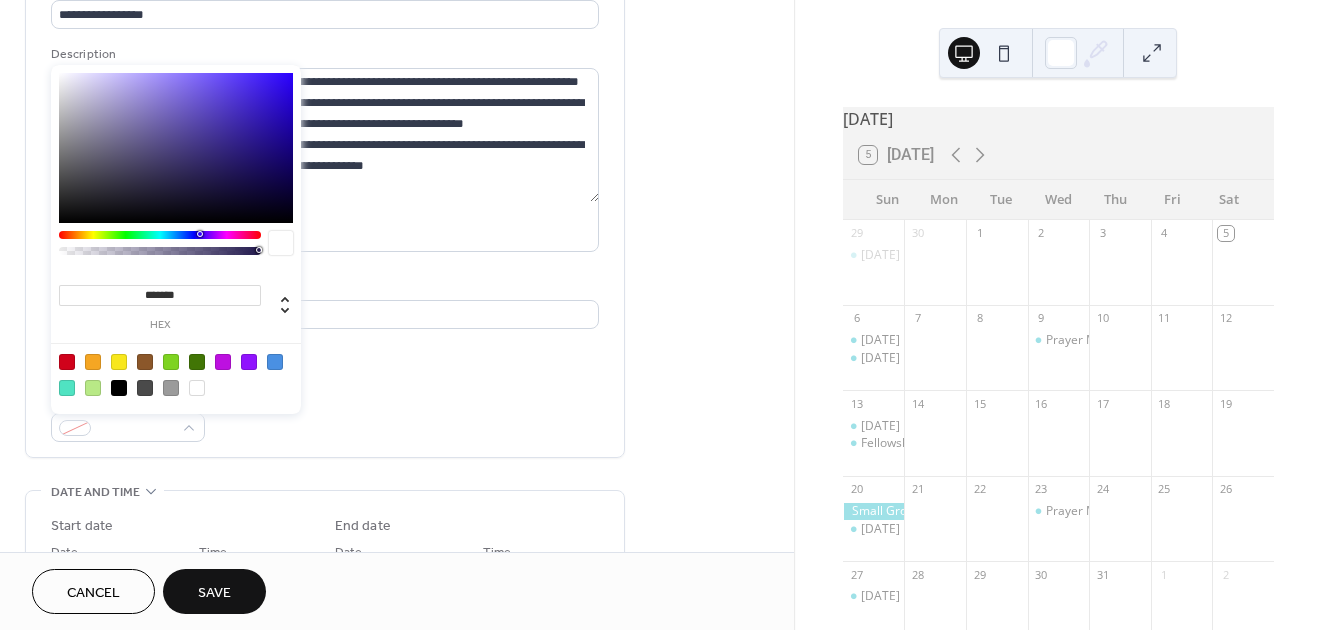 click at bounding box center [171, 388] 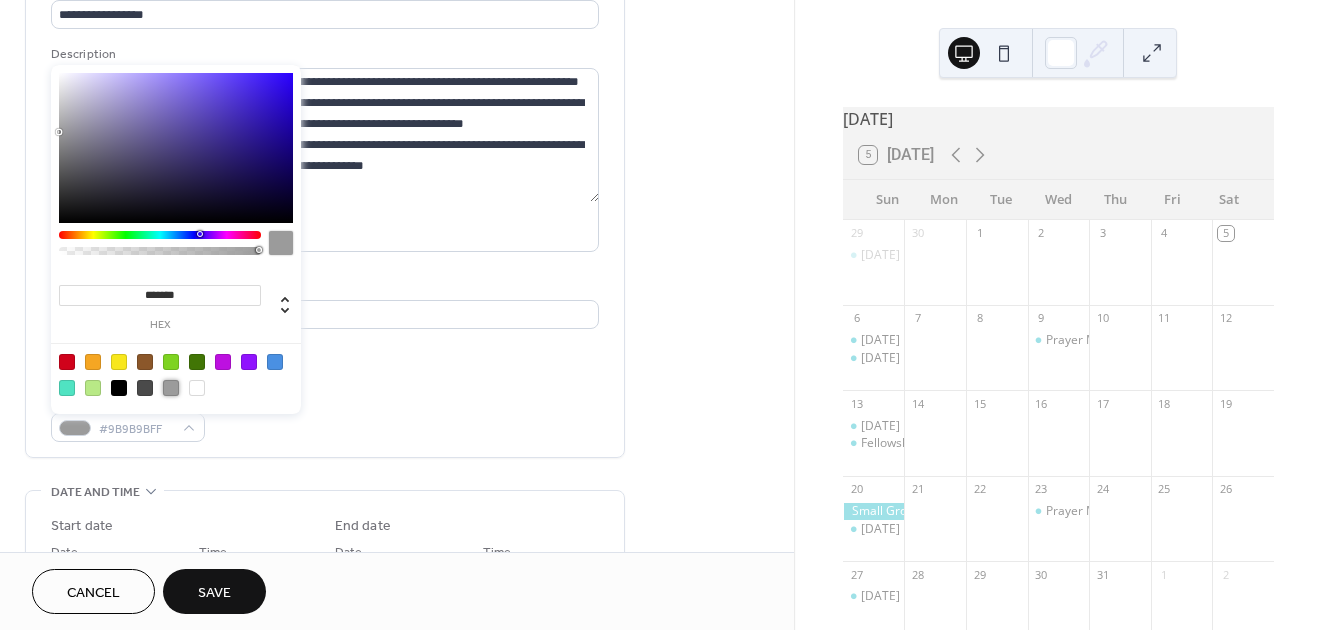 click on "Save" at bounding box center (214, 593) 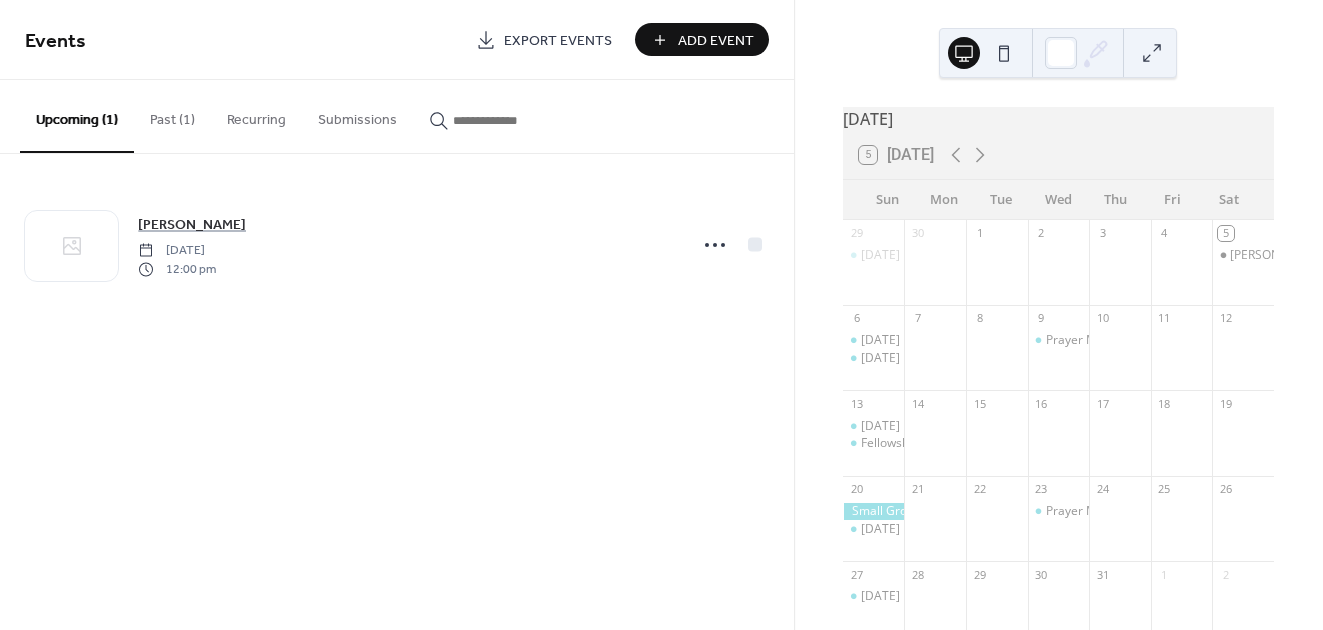 click on "Events Export Events Add Event Upcoming  (1) Past  (1) Recurring  Submissions  Dr. Greg Gilbaugh Saturday, July 5, 2025 12:00 pm Cancel" at bounding box center (397, 315) 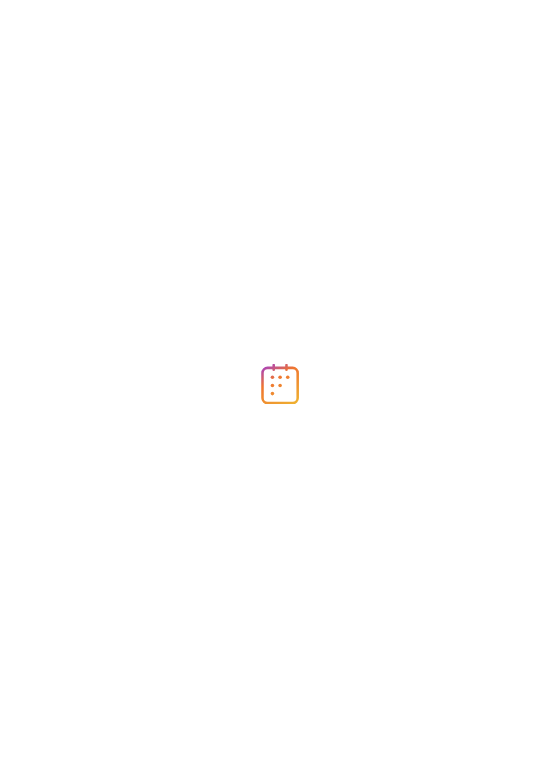 scroll, scrollTop: 0, scrollLeft: 0, axis: both 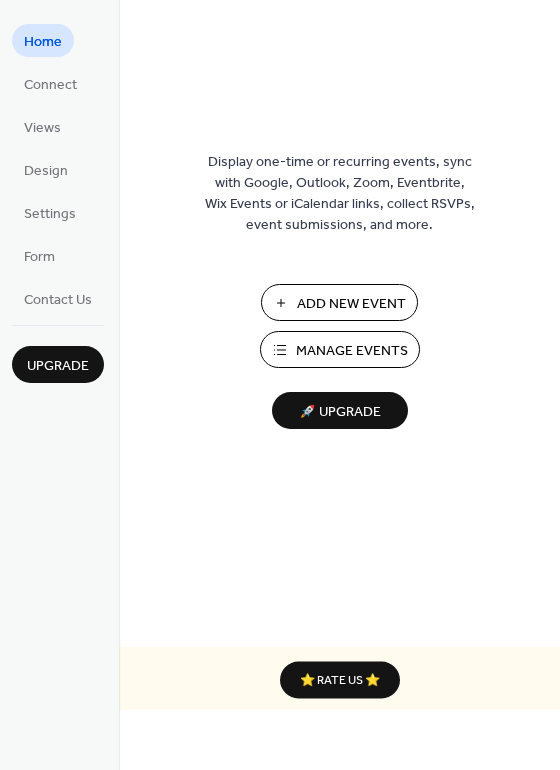 click on "Manage Events" at bounding box center [352, 351] 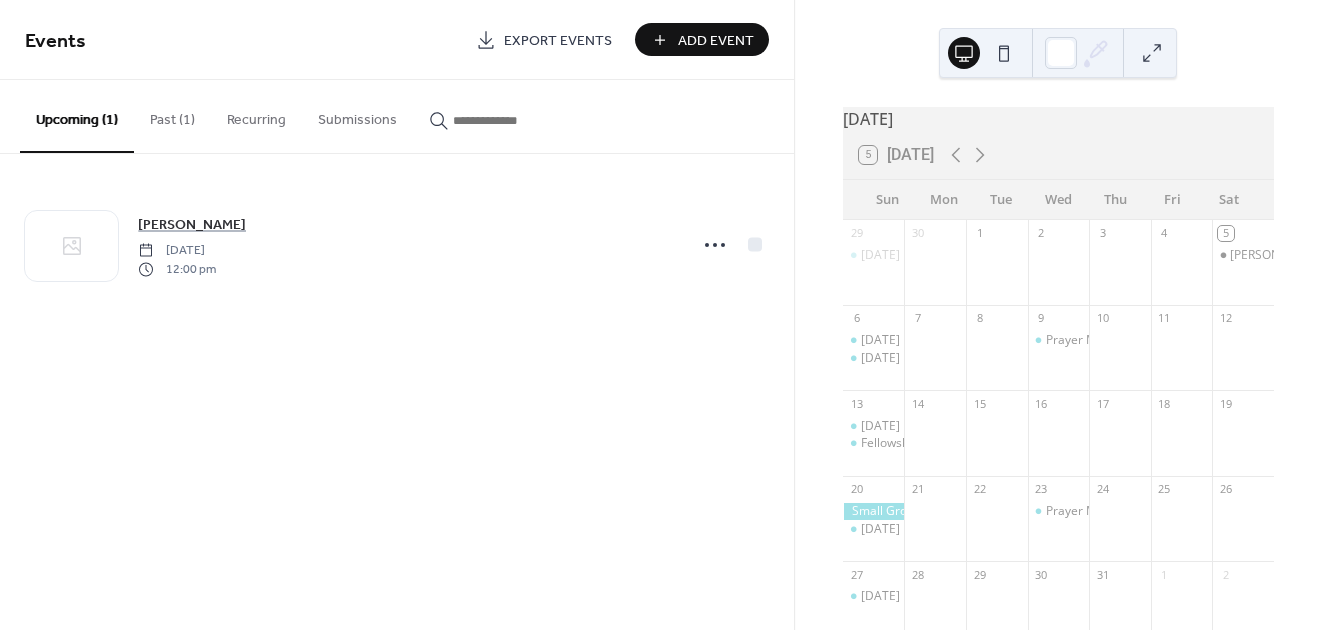 scroll, scrollTop: 0, scrollLeft: 0, axis: both 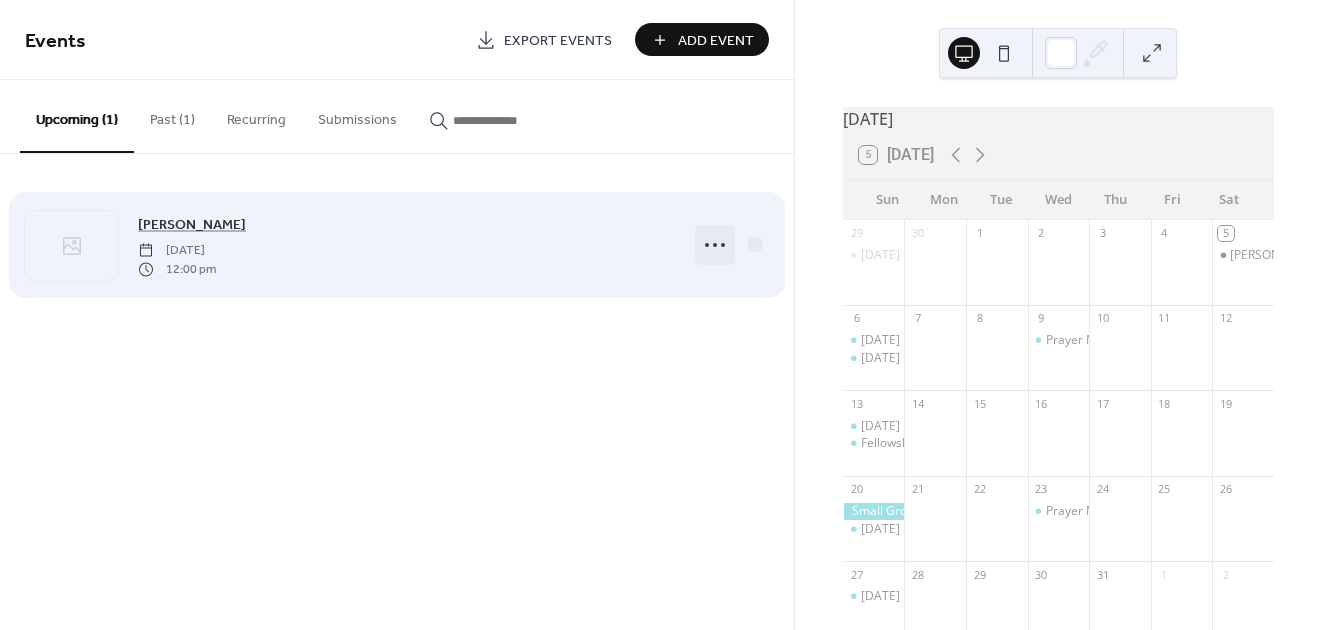 click 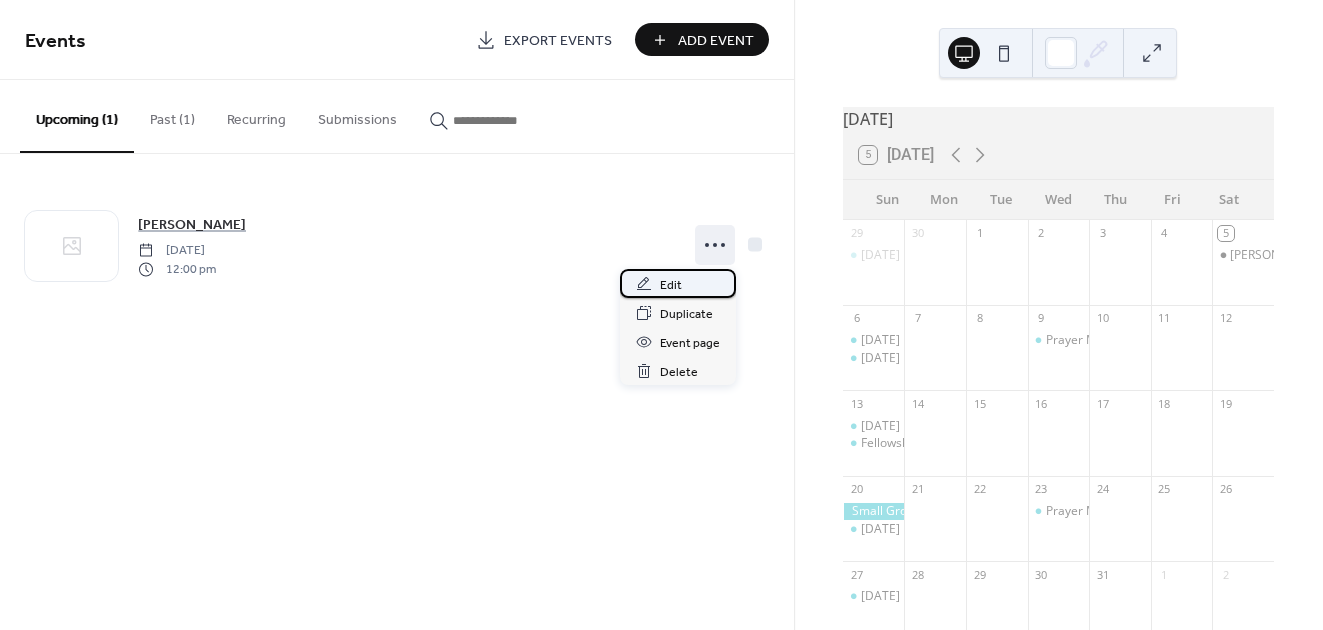 click on "Edit" at bounding box center [678, 283] 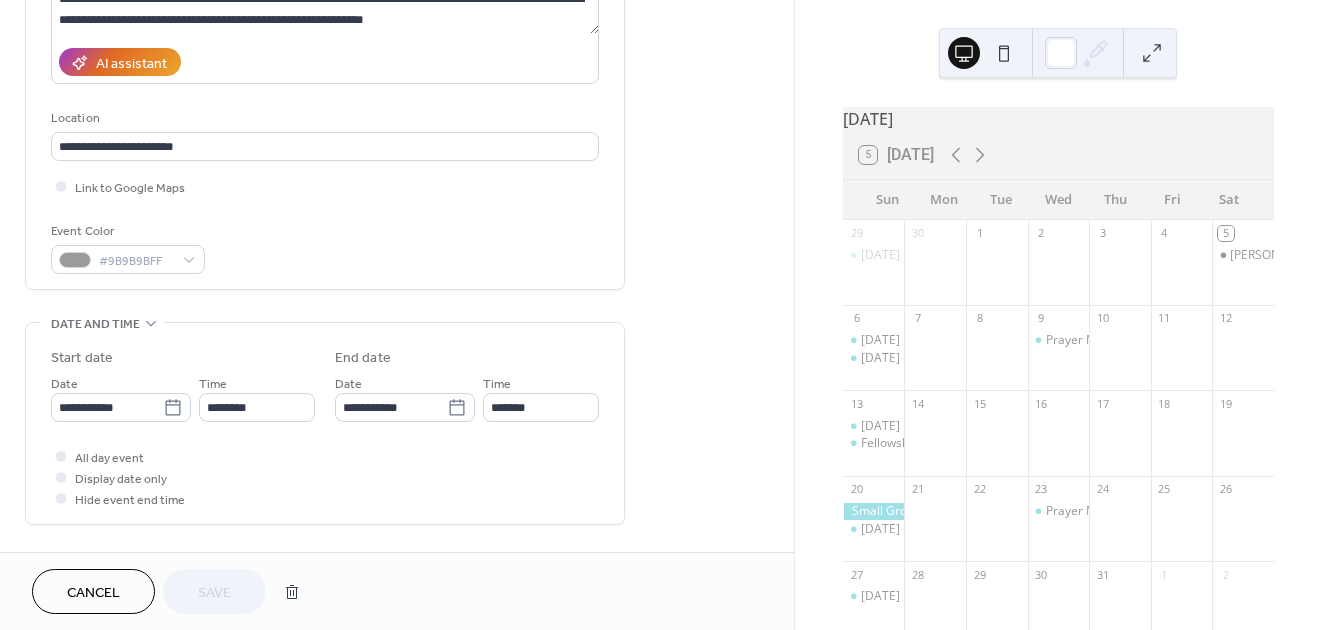 scroll, scrollTop: 340, scrollLeft: 0, axis: vertical 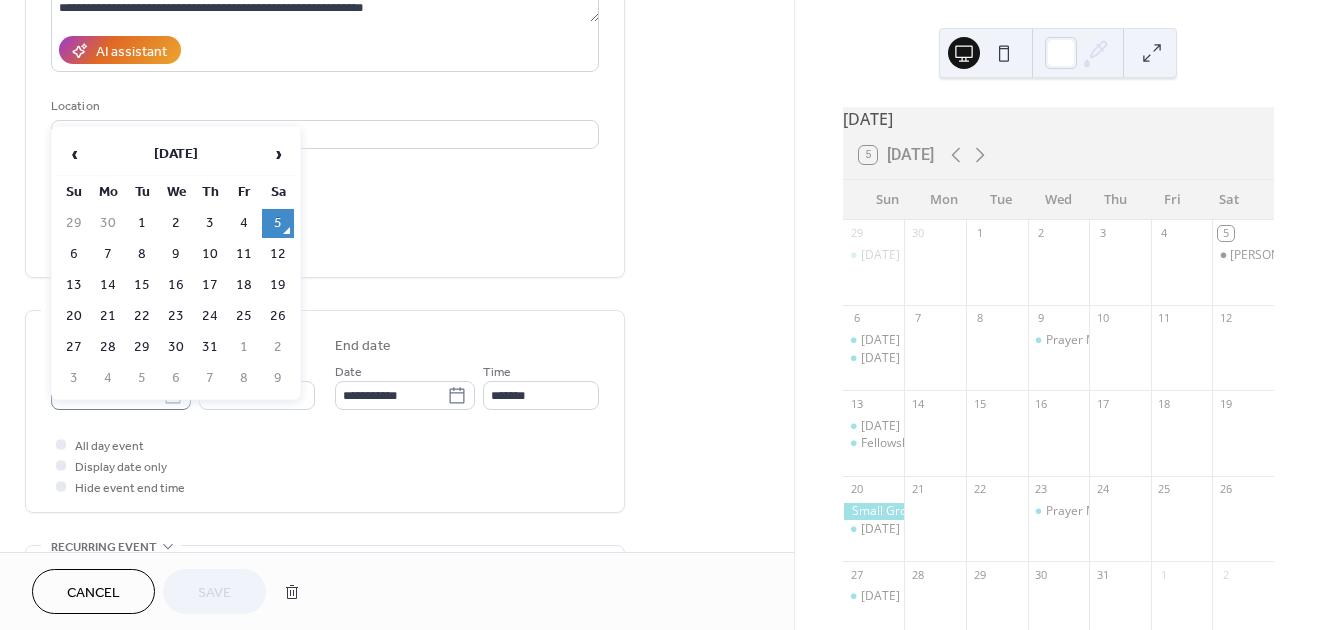 click 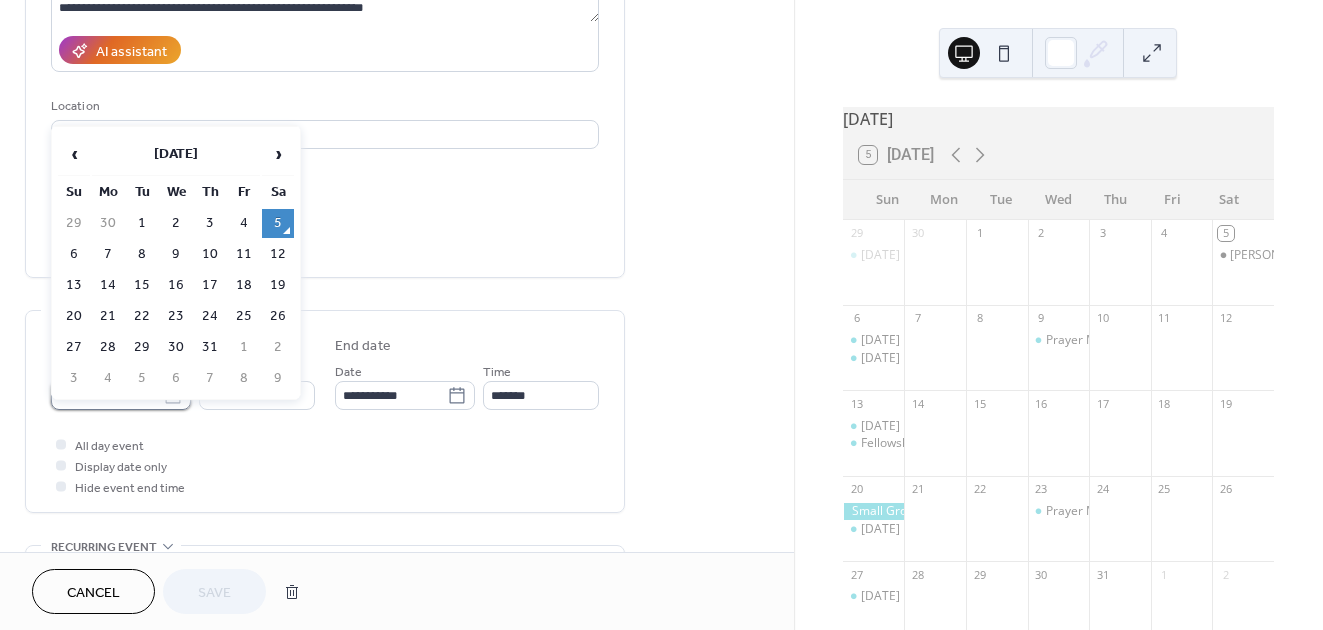 click on "**********" at bounding box center (107, 395) 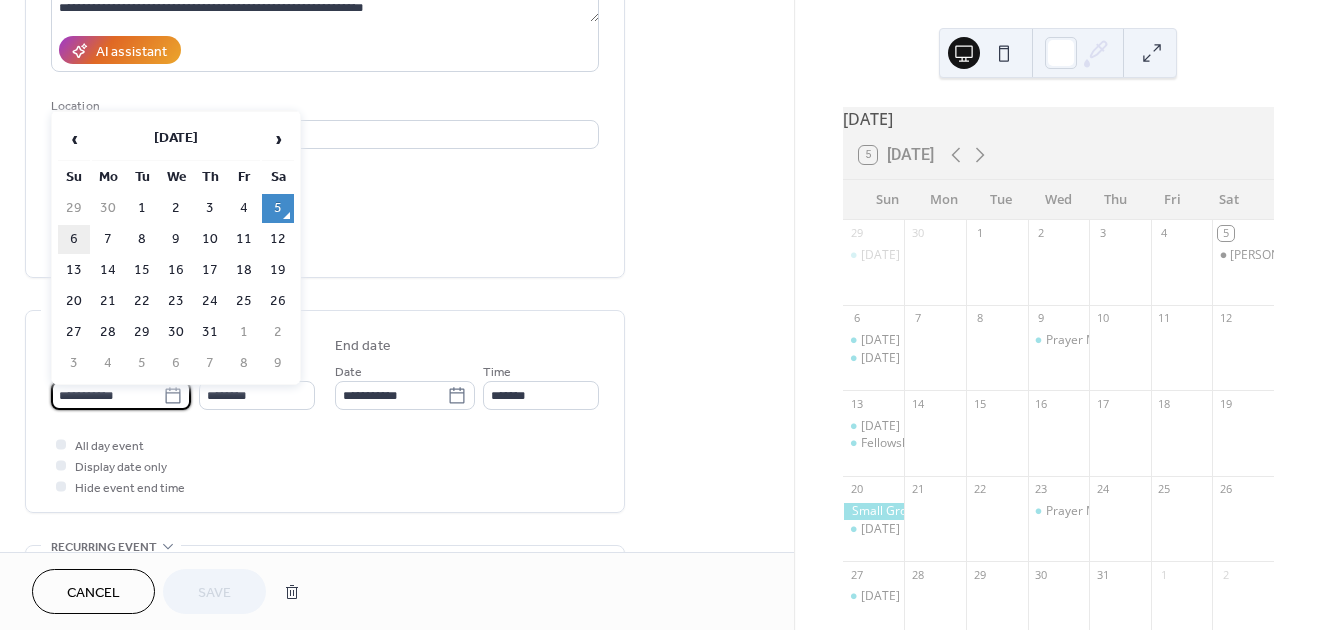 click on "6" at bounding box center [74, 239] 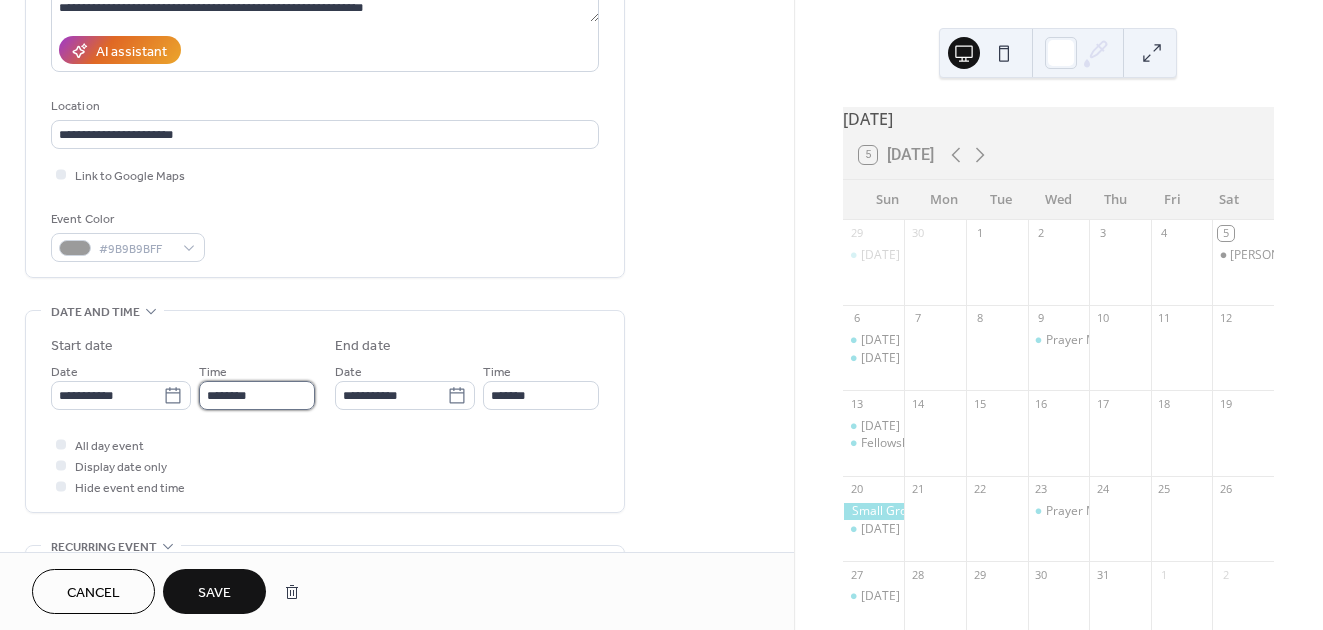 click on "********" at bounding box center (257, 395) 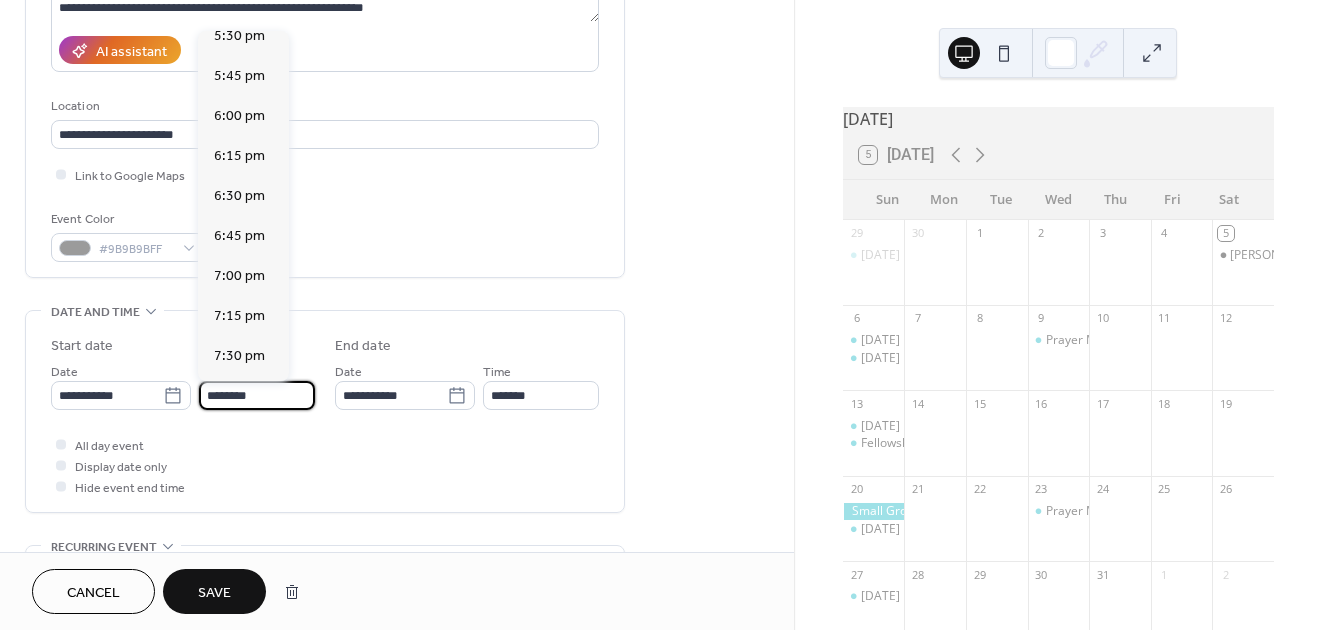 scroll, scrollTop: 2817, scrollLeft: 0, axis: vertical 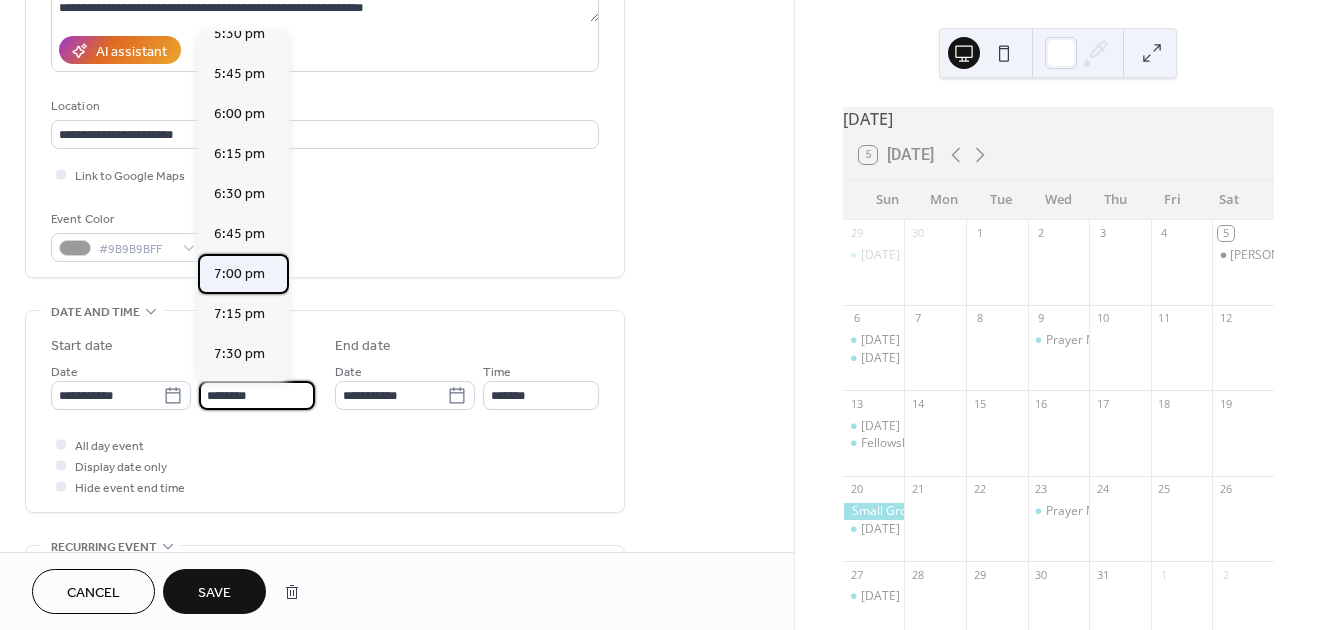 click on "7:00 pm" at bounding box center [239, 274] 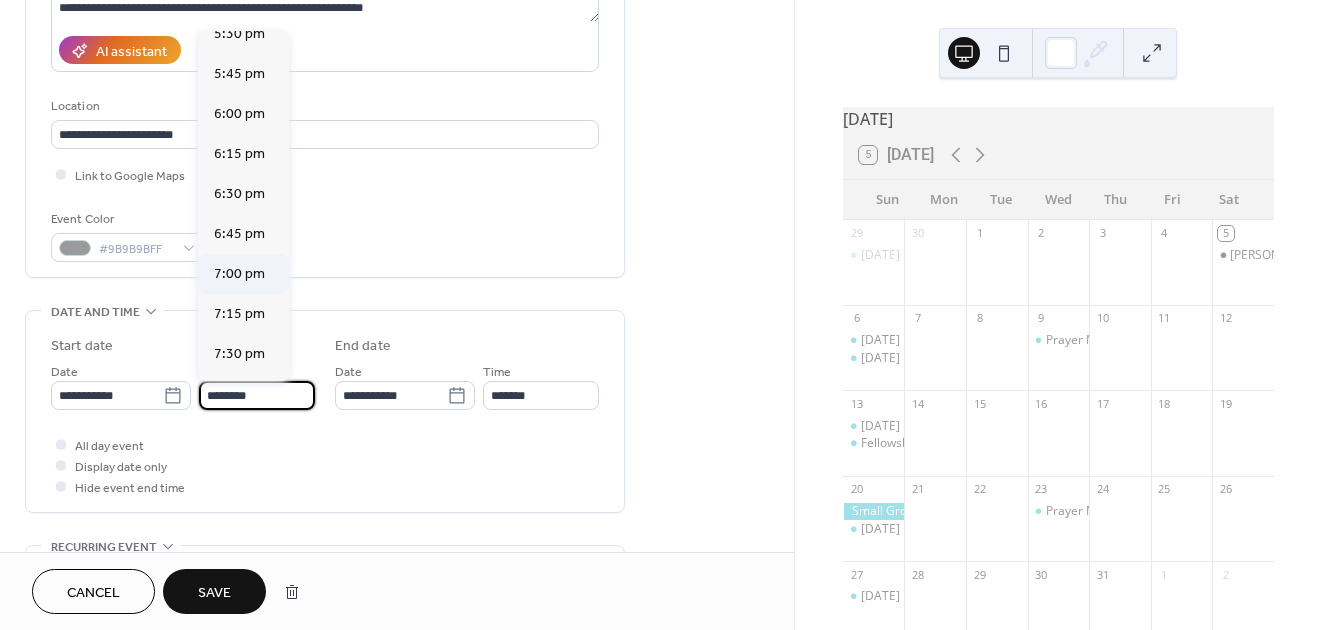 type on "*******" 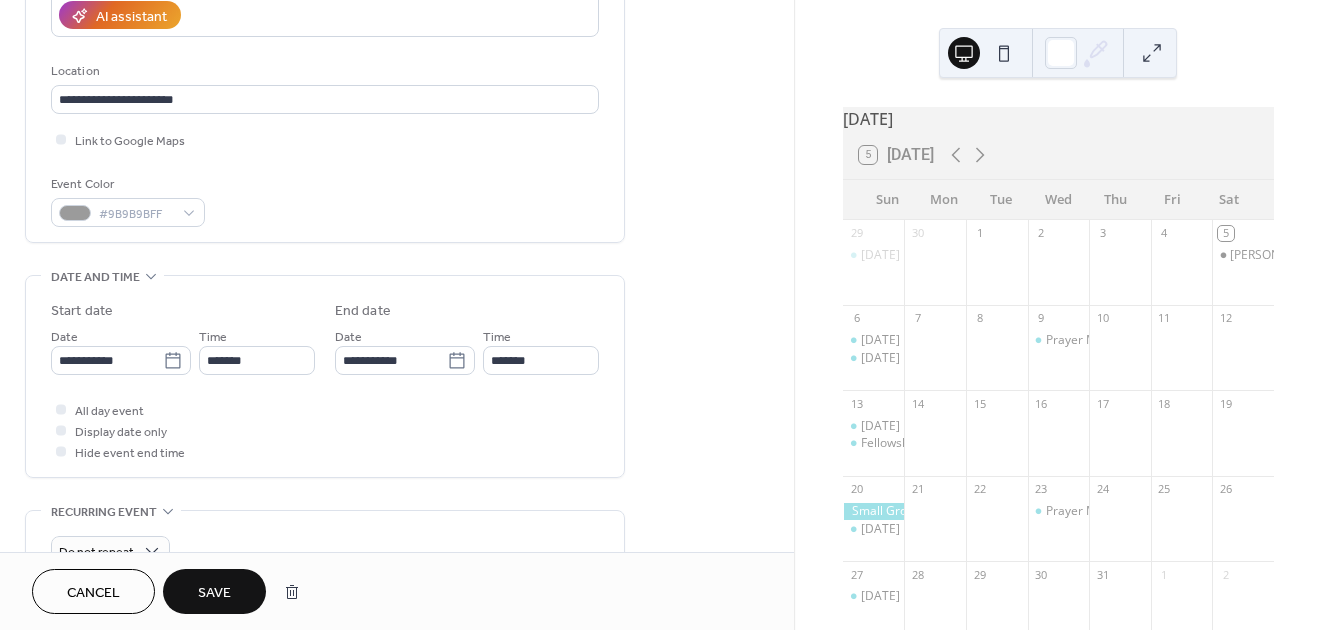 scroll, scrollTop: 376, scrollLeft: 0, axis: vertical 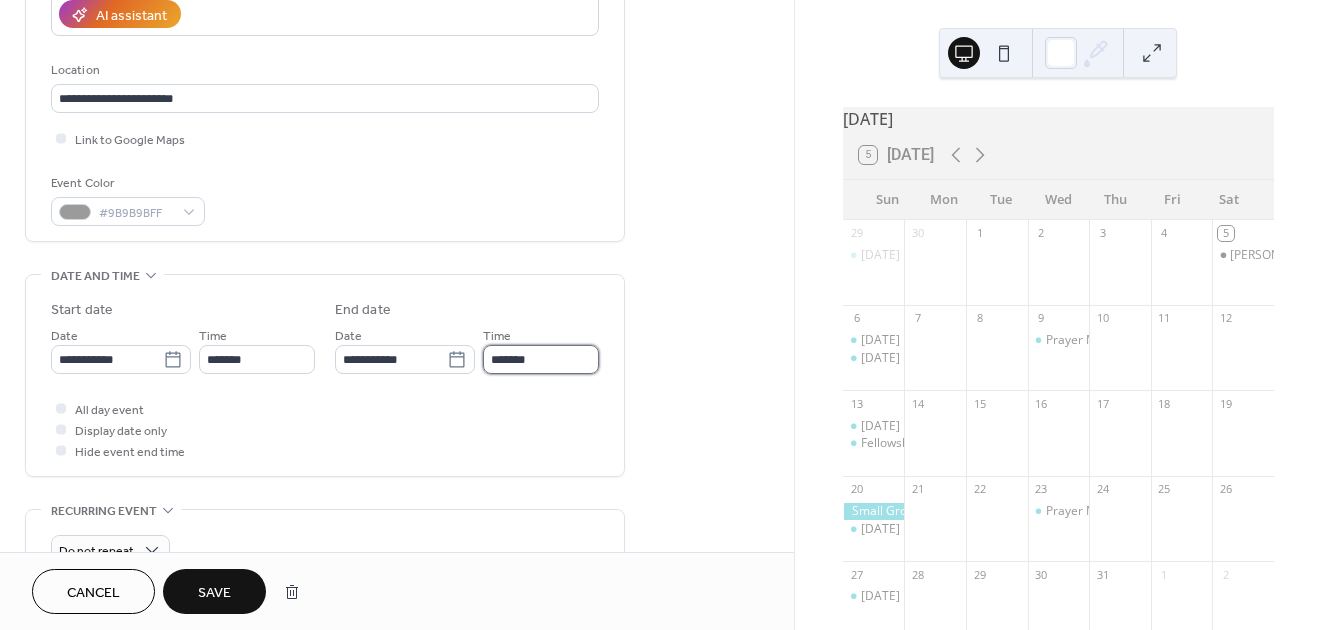 click on "*******" at bounding box center [541, 359] 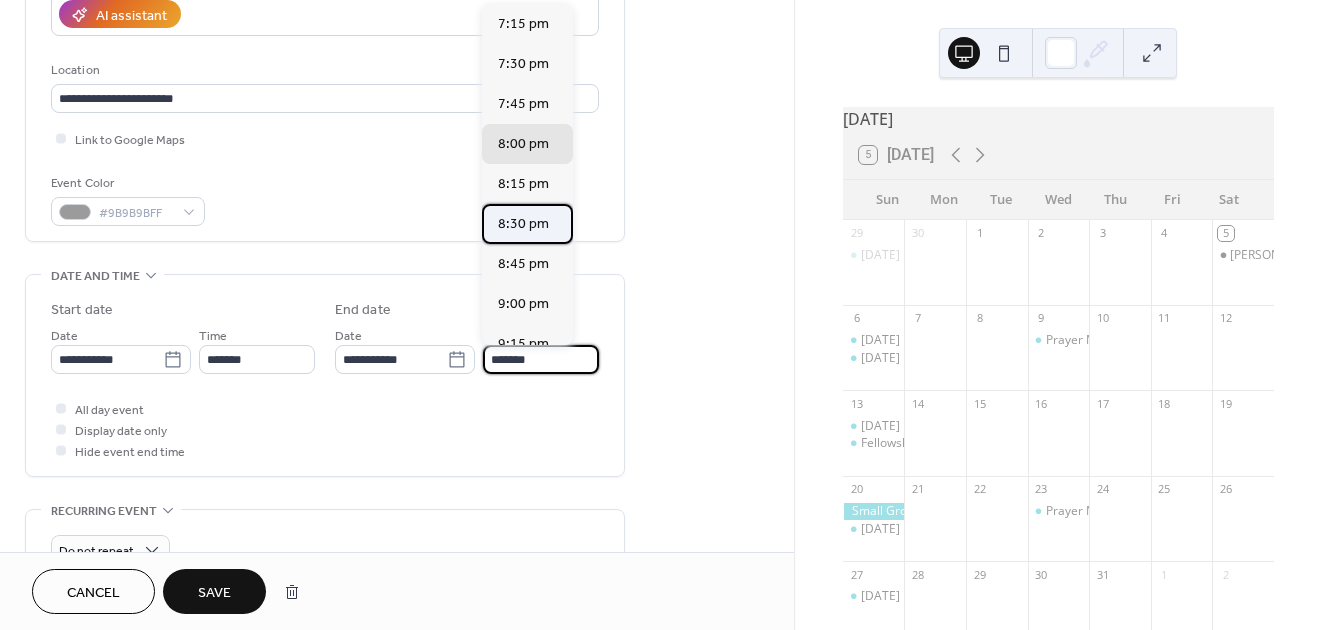 click on "8:30 pm" at bounding box center (523, 224) 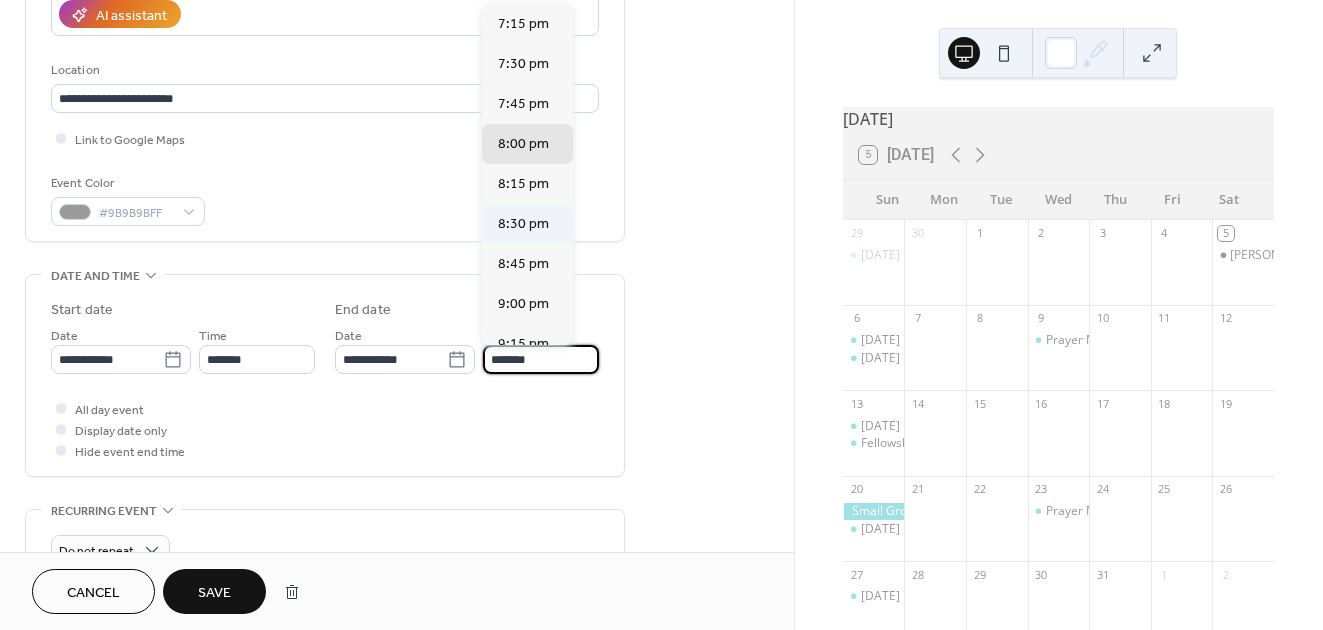 type on "*******" 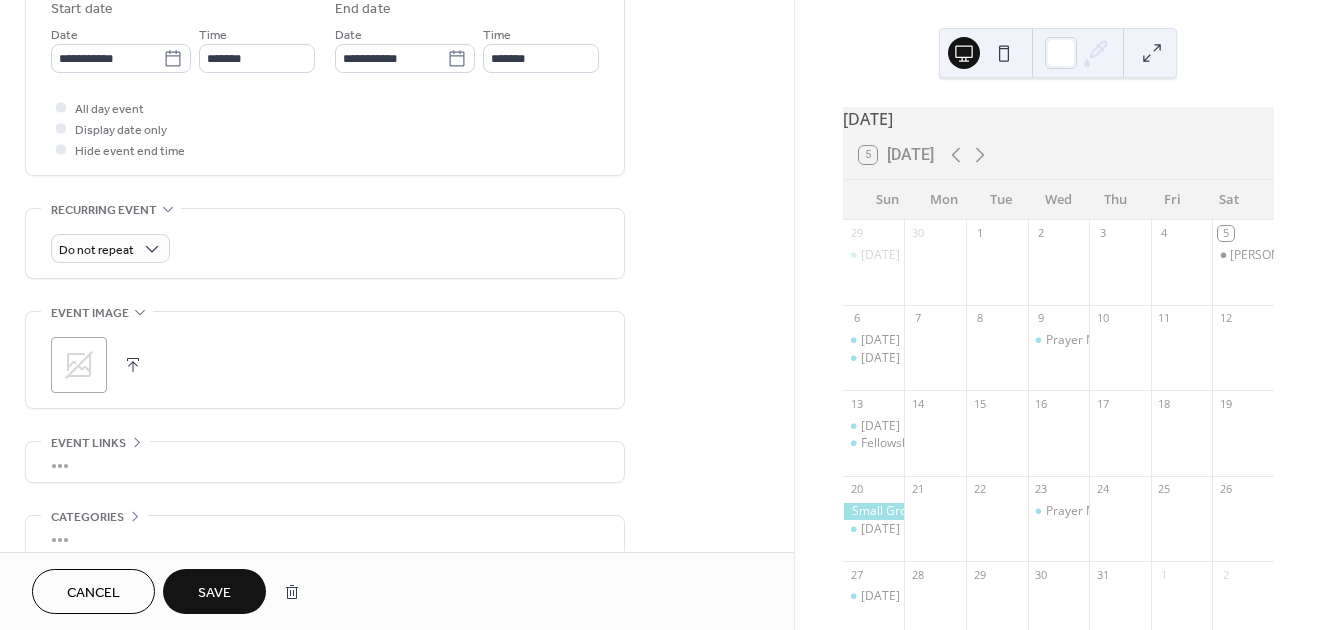 scroll, scrollTop: 683, scrollLeft: 0, axis: vertical 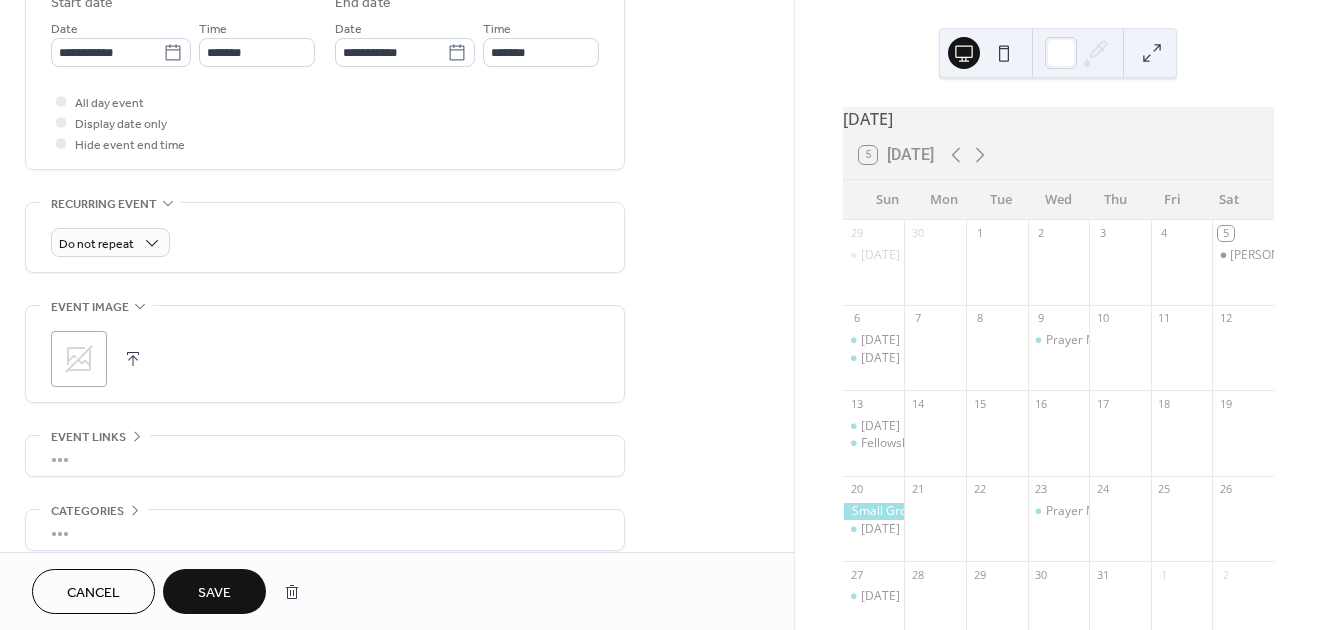 click at bounding box center [133, 359] 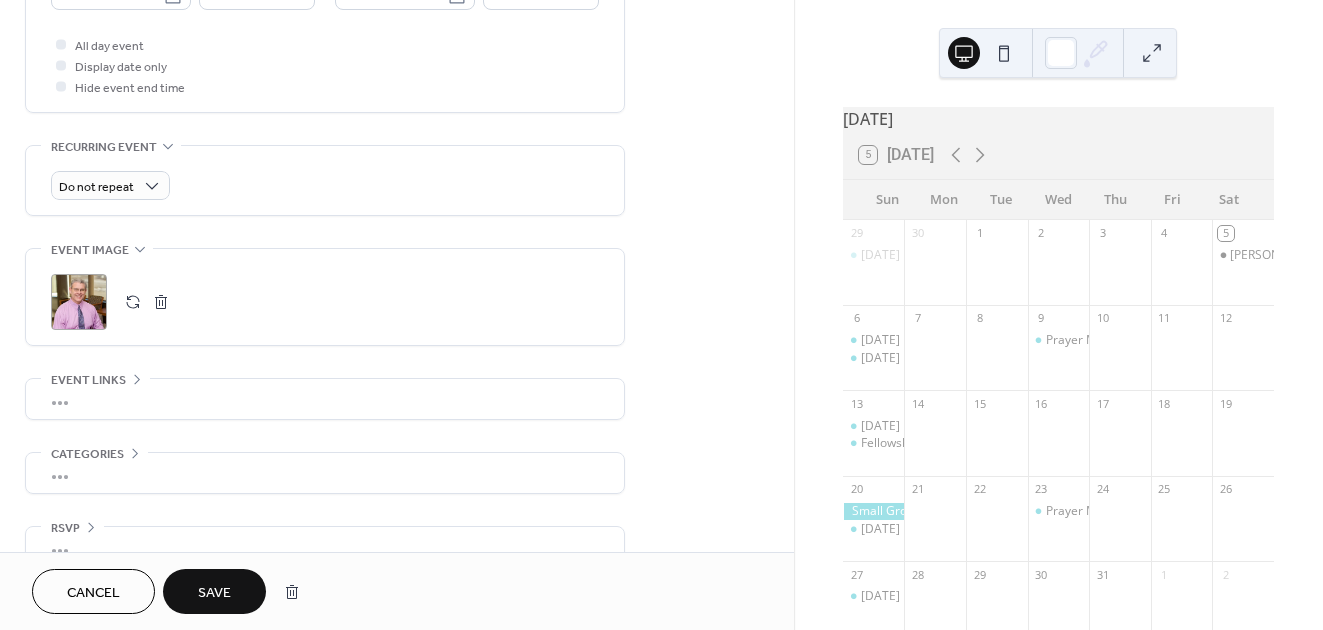 scroll, scrollTop: 776, scrollLeft: 0, axis: vertical 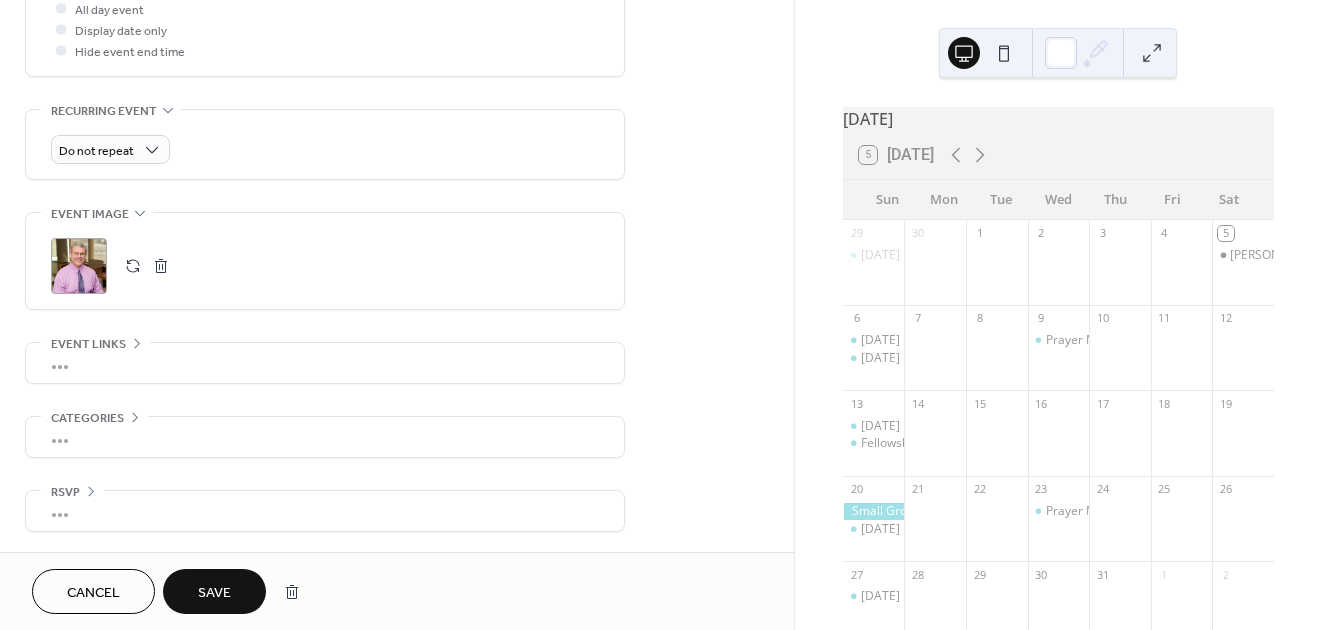click on "Save" at bounding box center (214, 593) 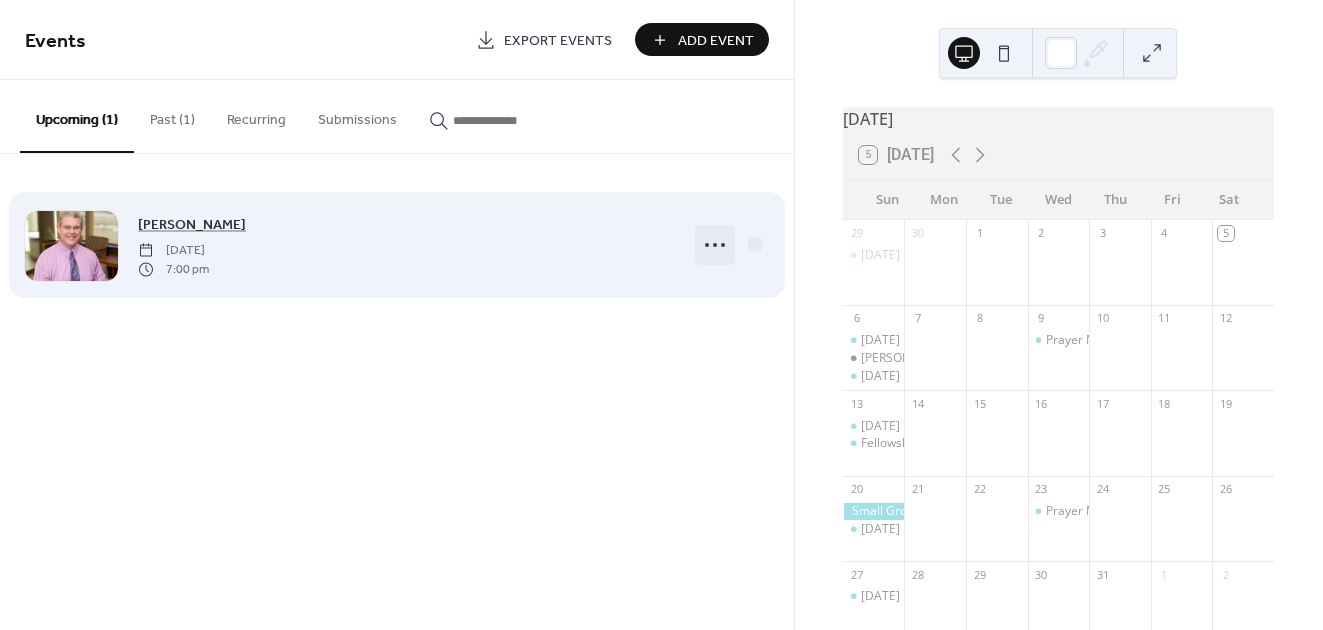 click 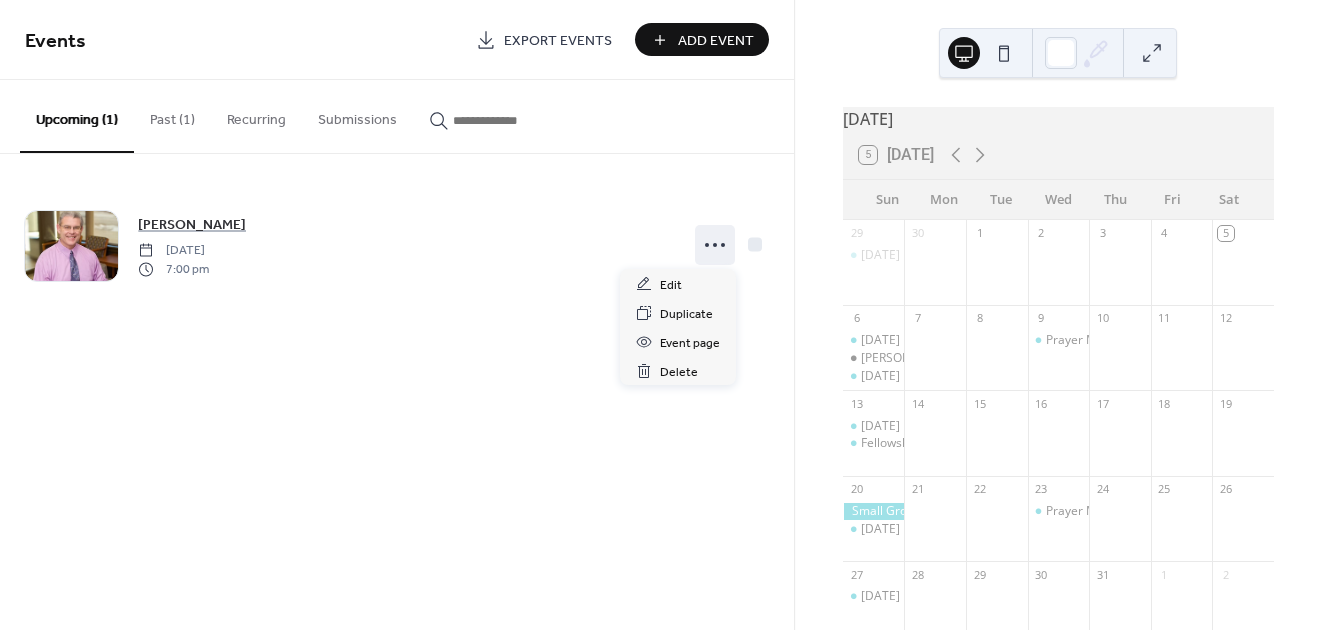click on "Events Export Events Add Event Upcoming  (1) Past  (1) Recurring  Submissions  Dr. Greg Gilbaugh Sunday, July 6, 2025 7:00 pm Cancel" at bounding box center (397, 315) 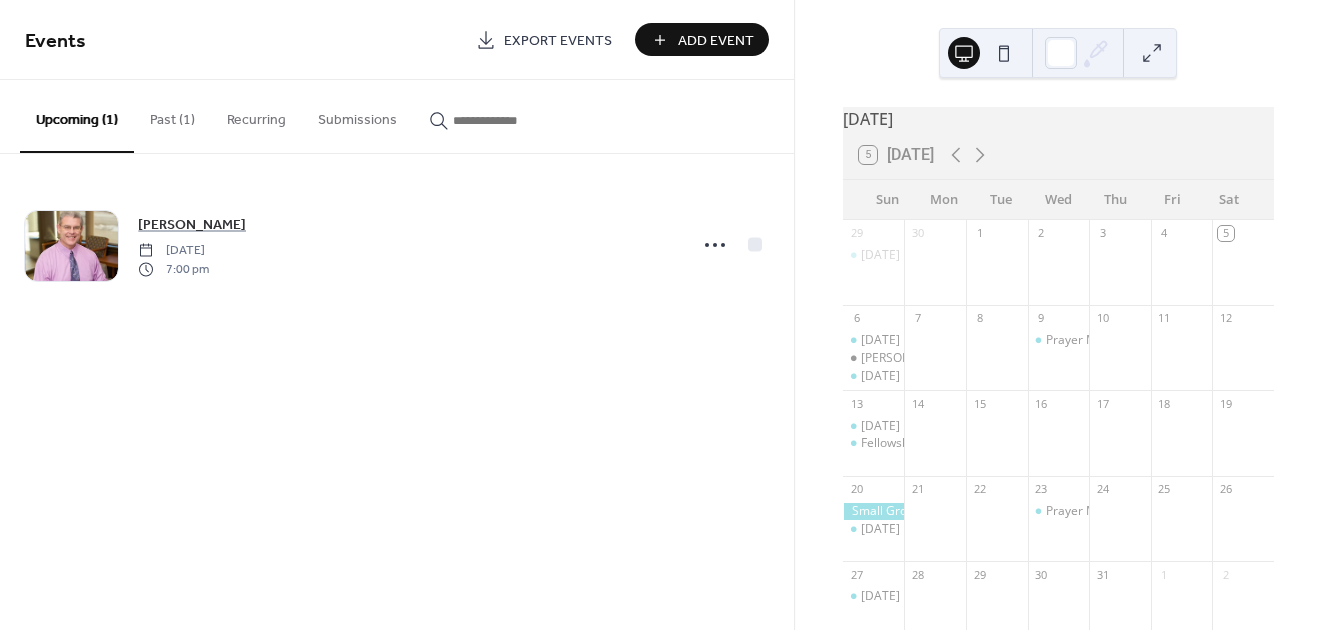 click on "Events Export Events Add Event Upcoming  (1) Past  (1) Recurring  Submissions  Dr. Greg Gilbaugh Sunday, July 6, 2025 7:00 pm Cancel" at bounding box center [397, 315] 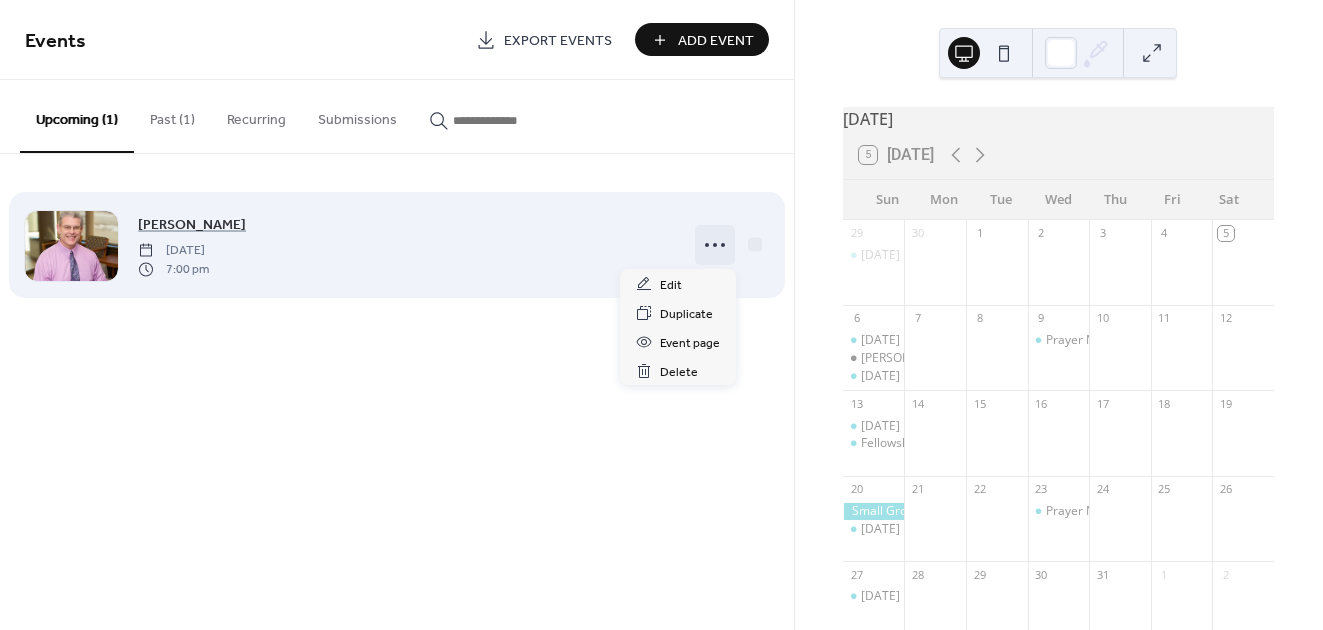 click 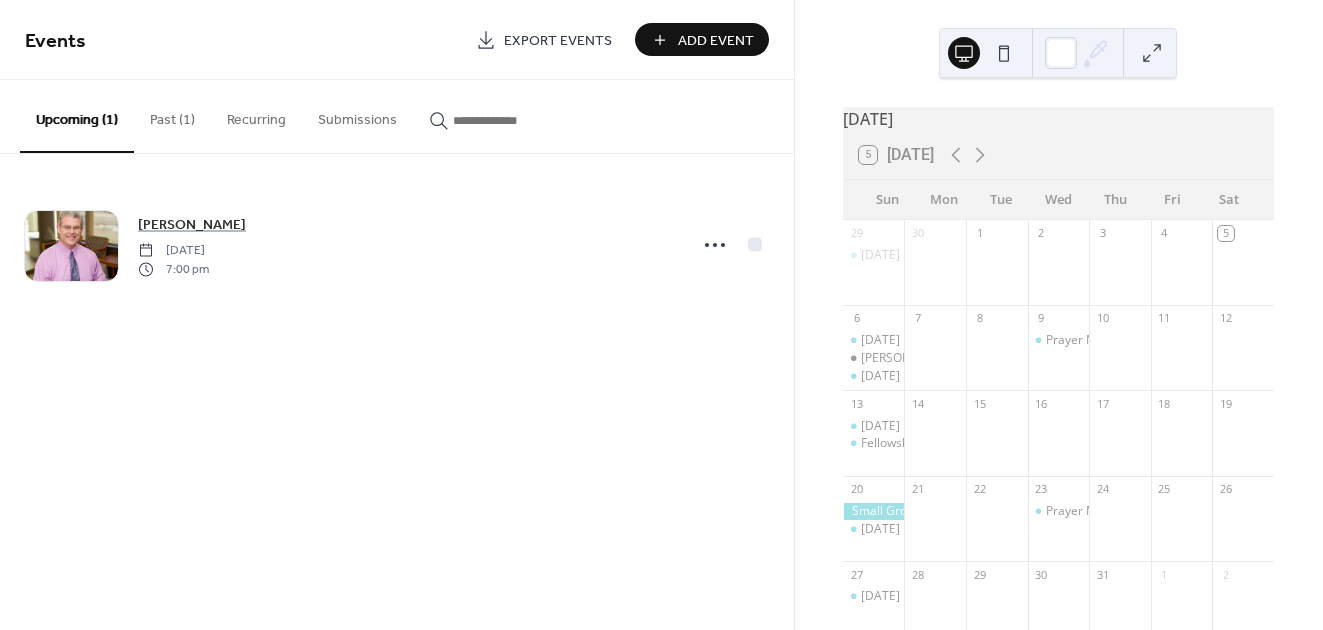 click on "Events Export Events Add Event Upcoming  (1) Past  (1) Recurring  Submissions  Dr. Greg Gilbaugh Sunday, July 6, 2025 7:00 pm Cancel" at bounding box center (397, 315) 